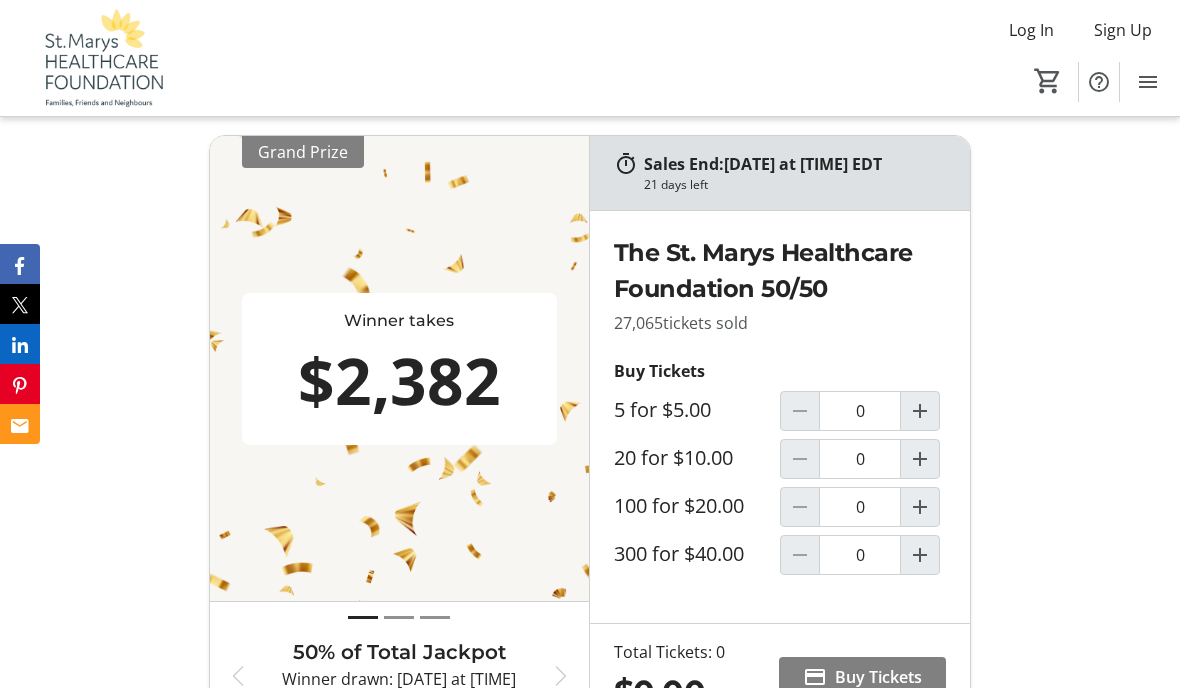 scroll, scrollTop: 948, scrollLeft: 0, axis: vertical 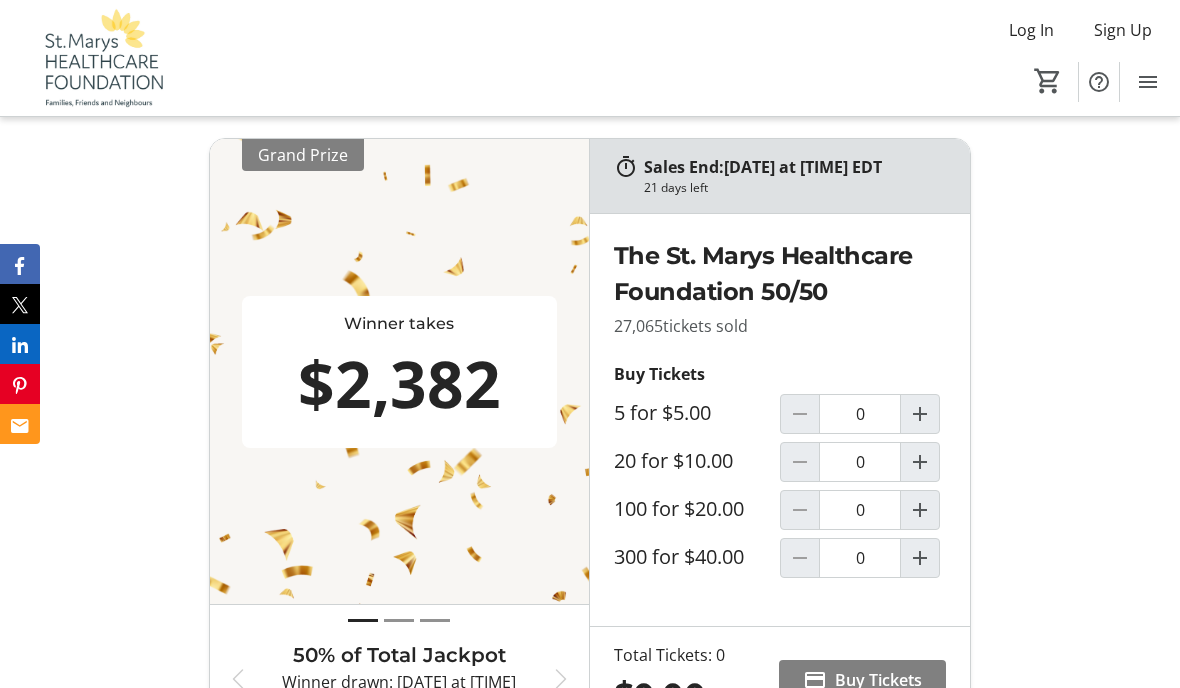 click at bounding box center (920, 414) 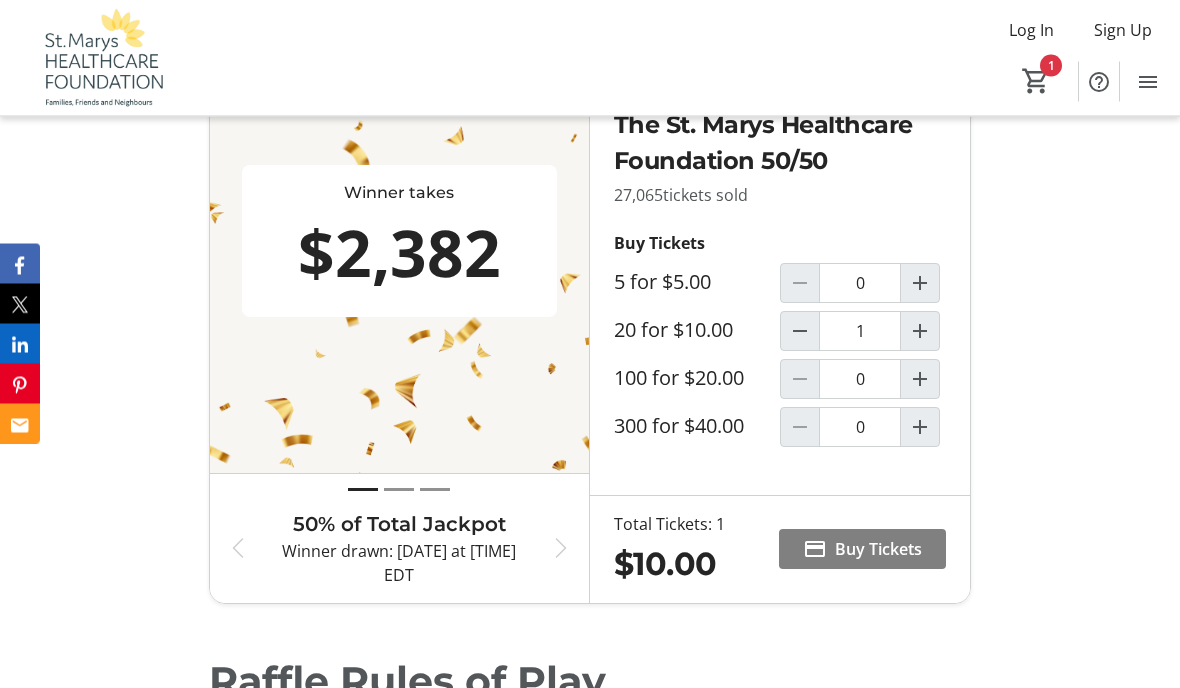click on "Buy Tickets" at bounding box center (878, 550) 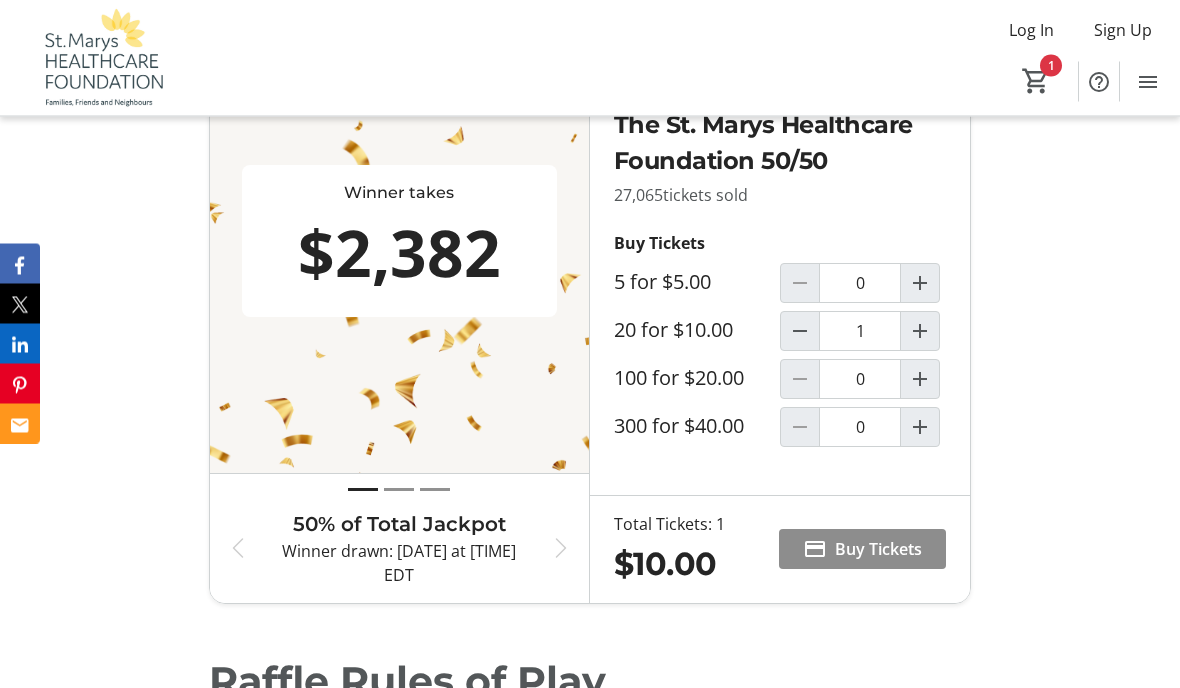 scroll, scrollTop: 84, scrollLeft: 0, axis: vertical 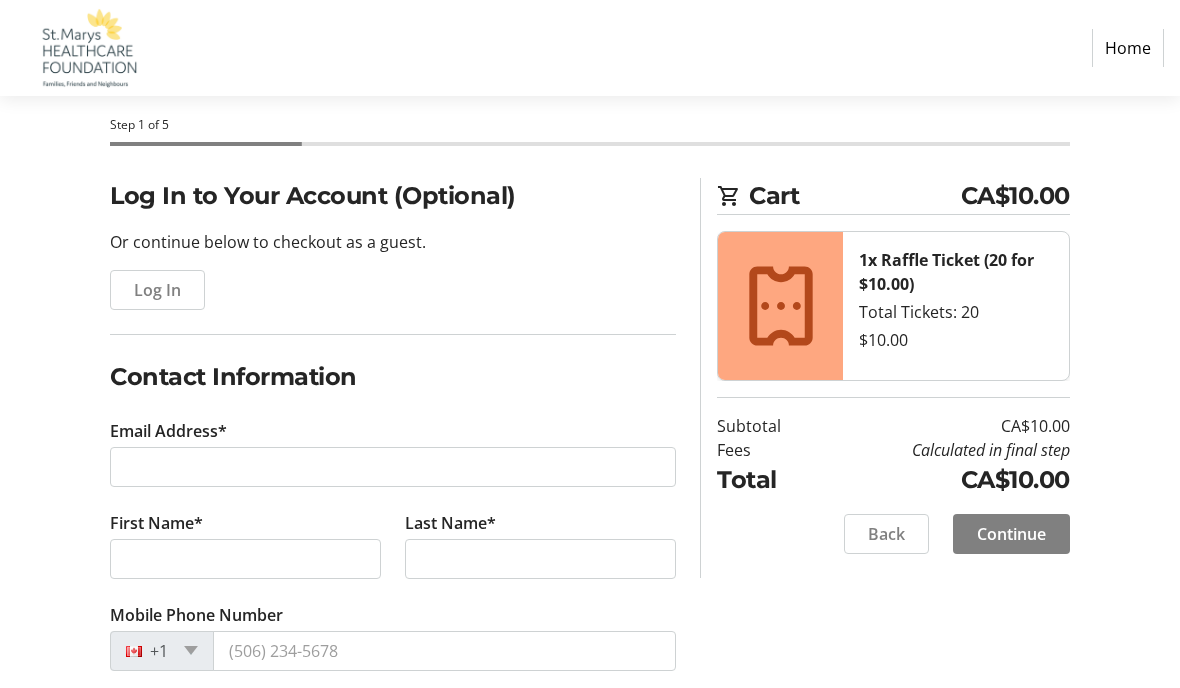 click on "Back" at bounding box center [886, 534] 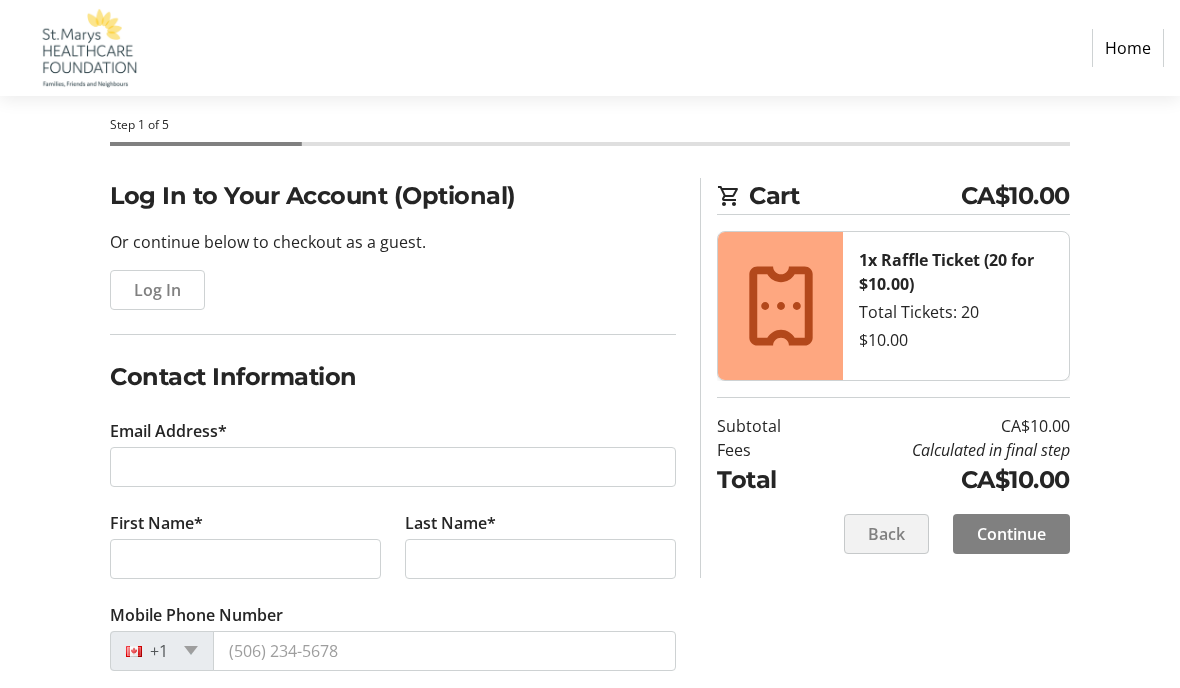 scroll, scrollTop: 0, scrollLeft: 0, axis: both 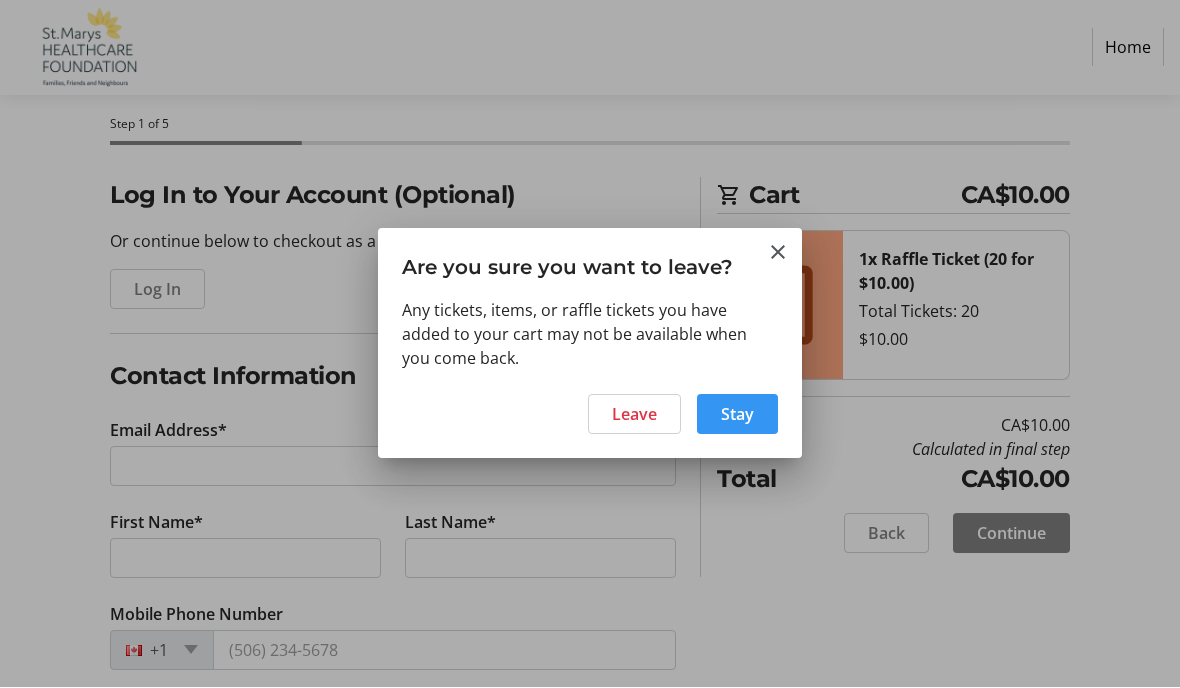 click on "Stay" at bounding box center (737, 415) 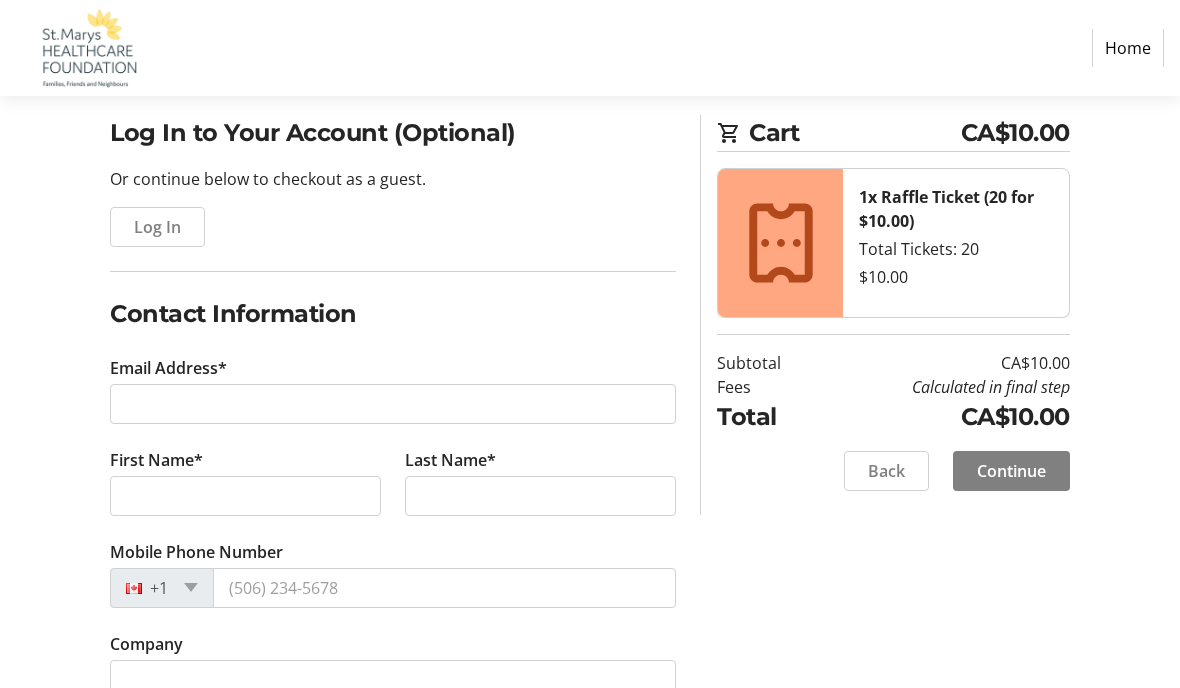 scroll, scrollTop: 147, scrollLeft: 0, axis: vertical 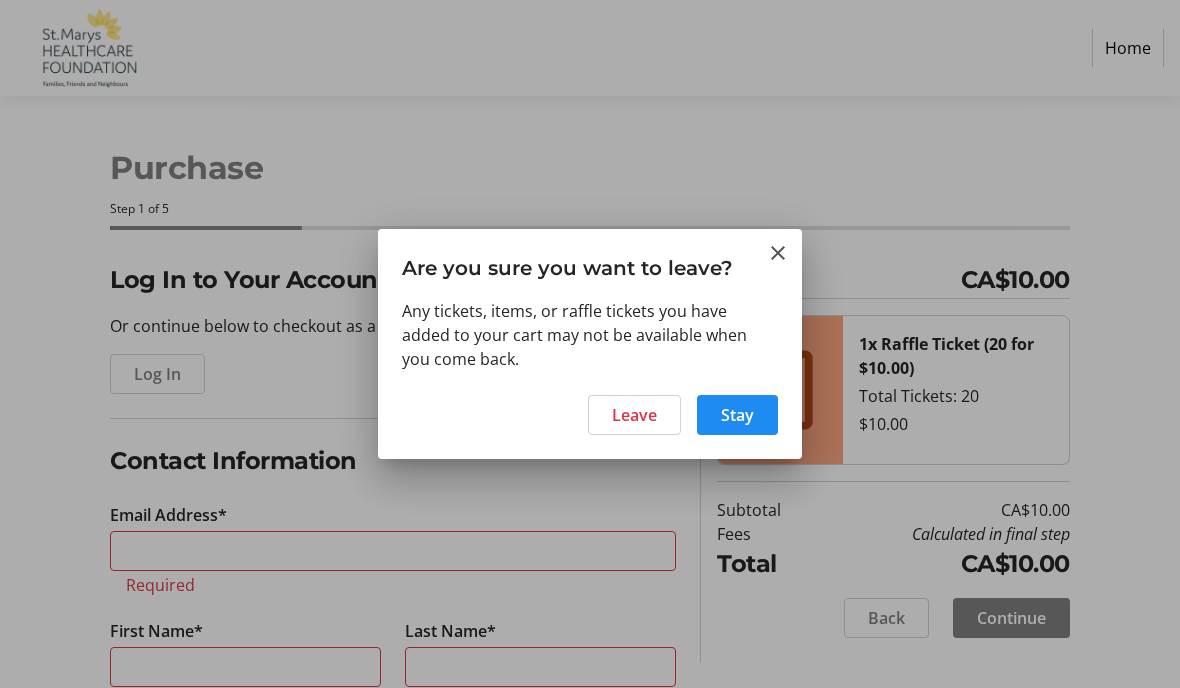 click on "Leave" at bounding box center (634, 415) 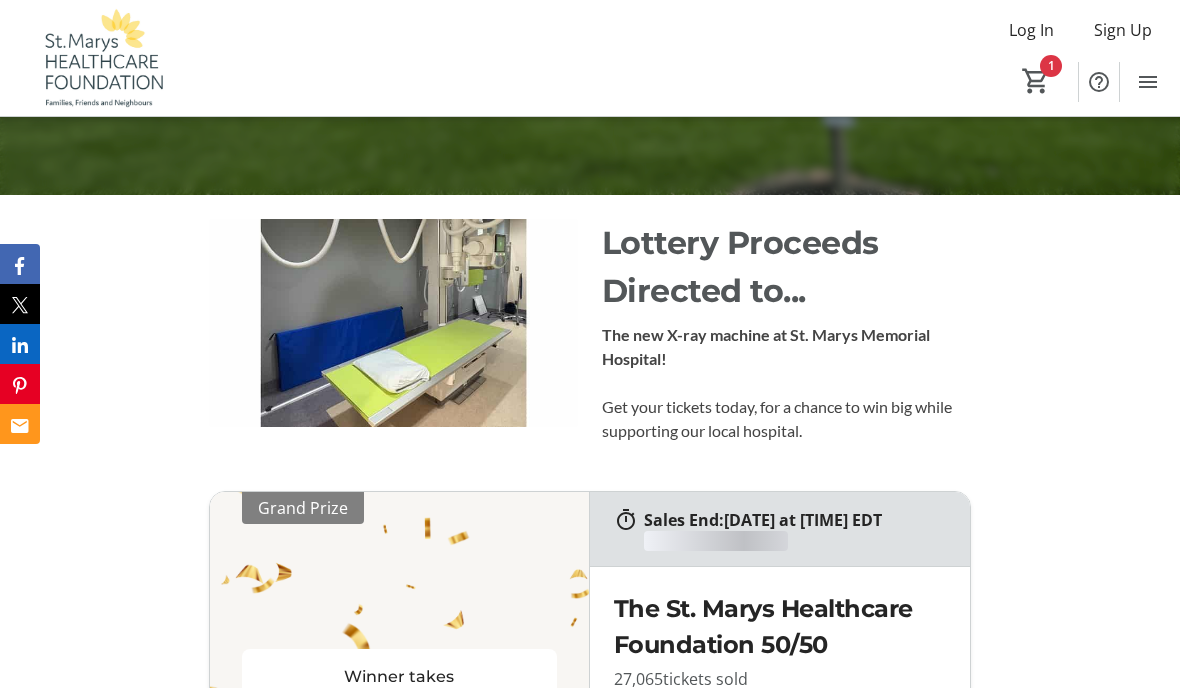 scroll, scrollTop: 1079, scrollLeft: 0, axis: vertical 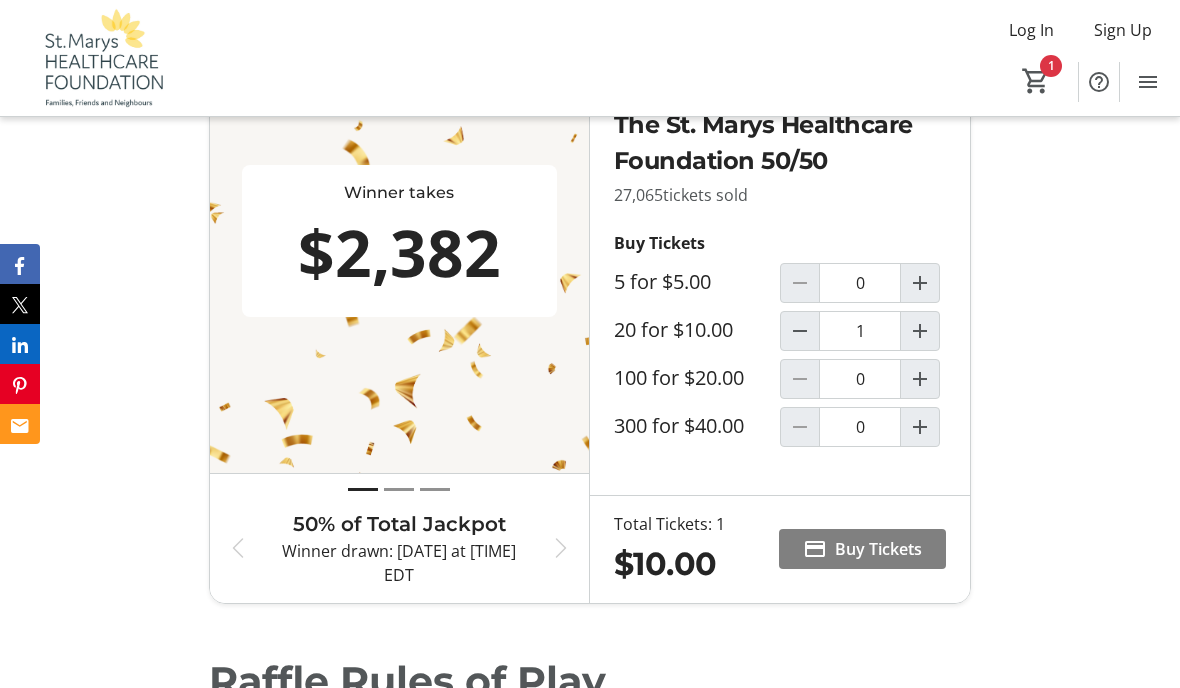 click at bounding box center [920, 283] 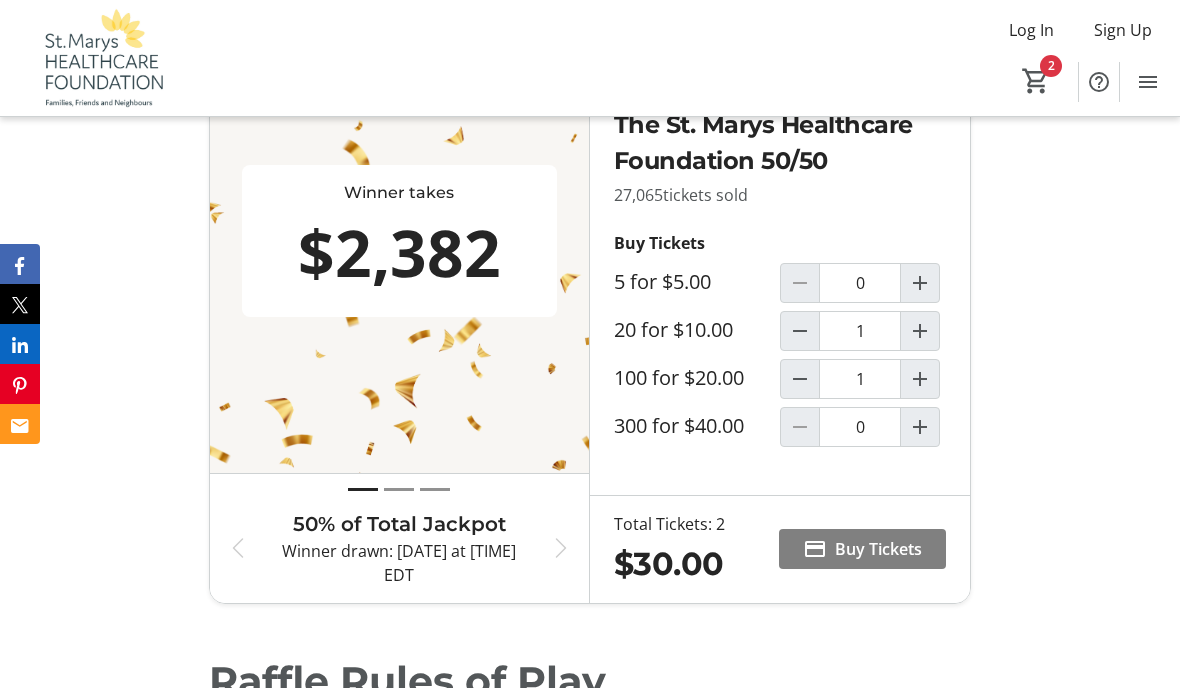 click on "Buy Tickets" at bounding box center [878, 549] 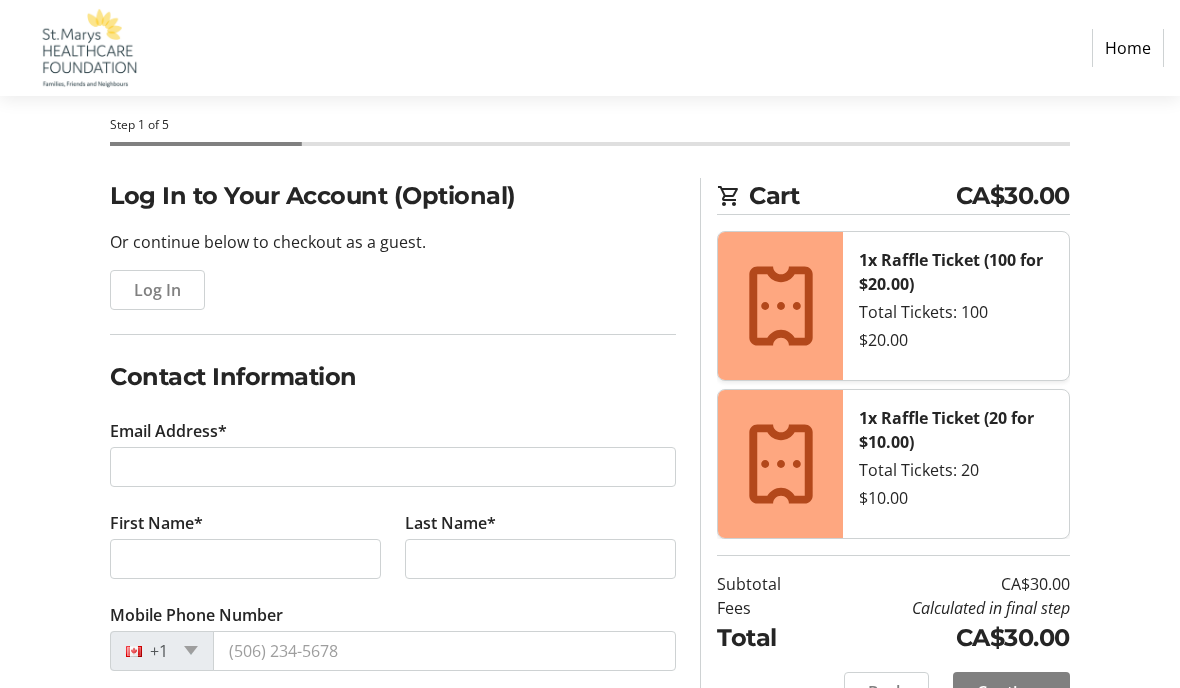click at bounding box center (780, 305) 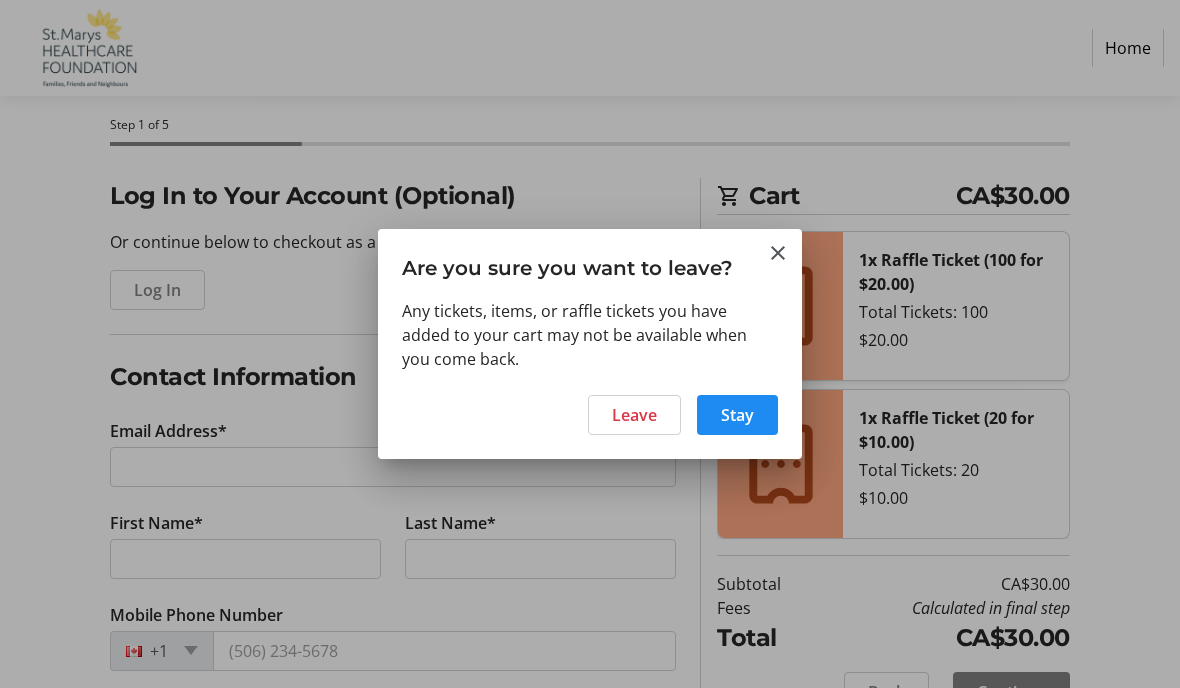 scroll, scrollTop: 0, scrollLeft: 0, axis: both 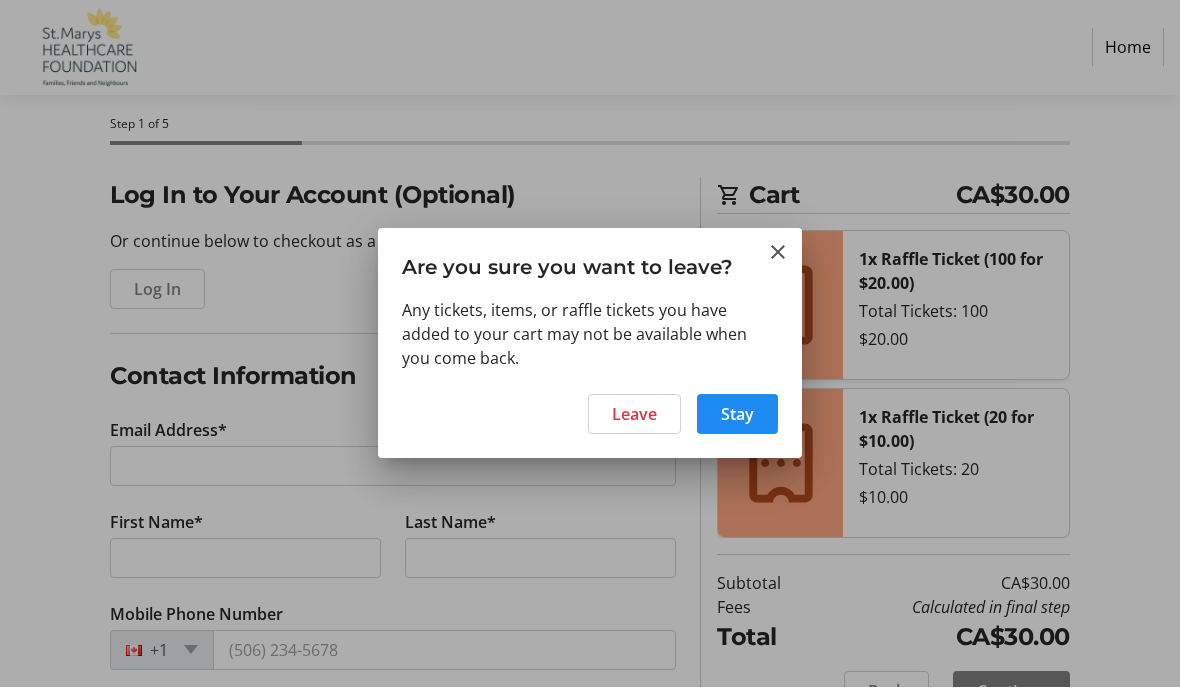 click on "Leave" at bounding box center (634, 415) 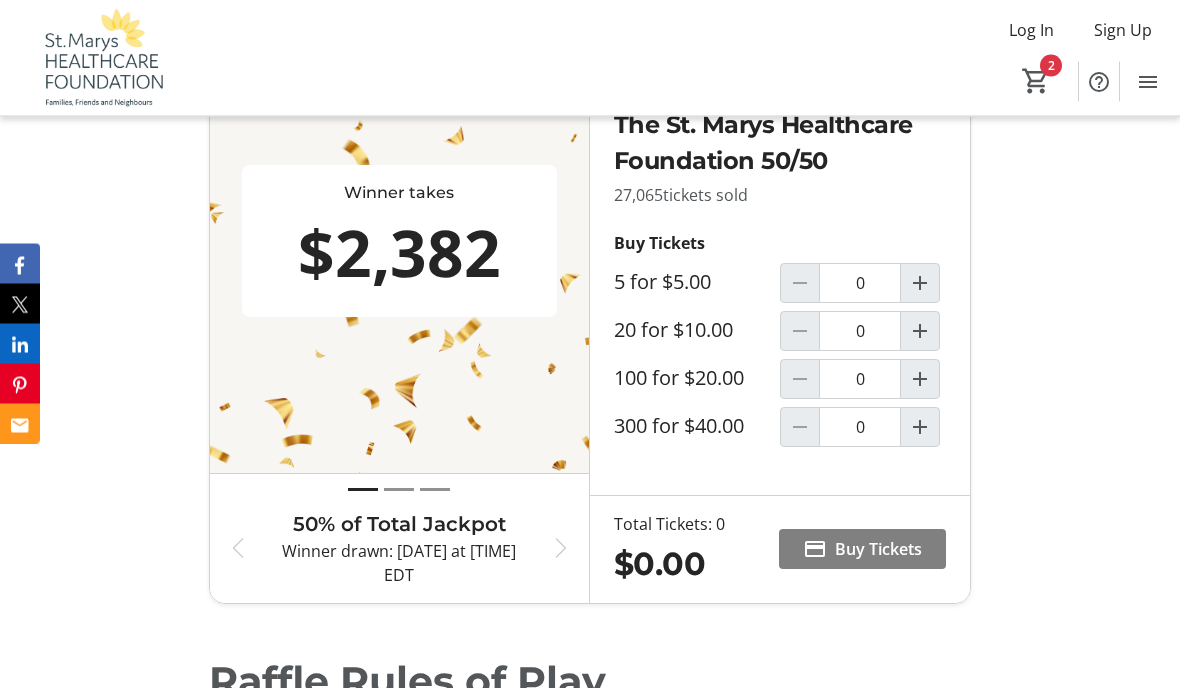 scroll, scrollTop: 1079, scrollLeft: 0, axis: vertical 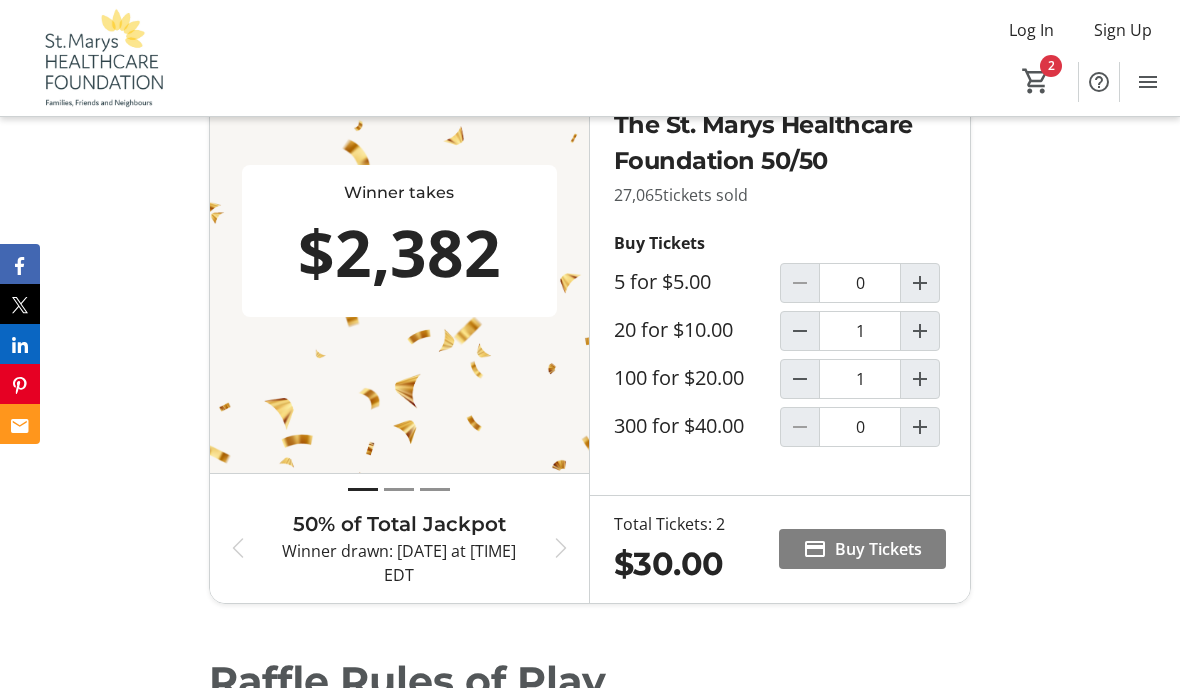 click at bounding box center [800, 283] 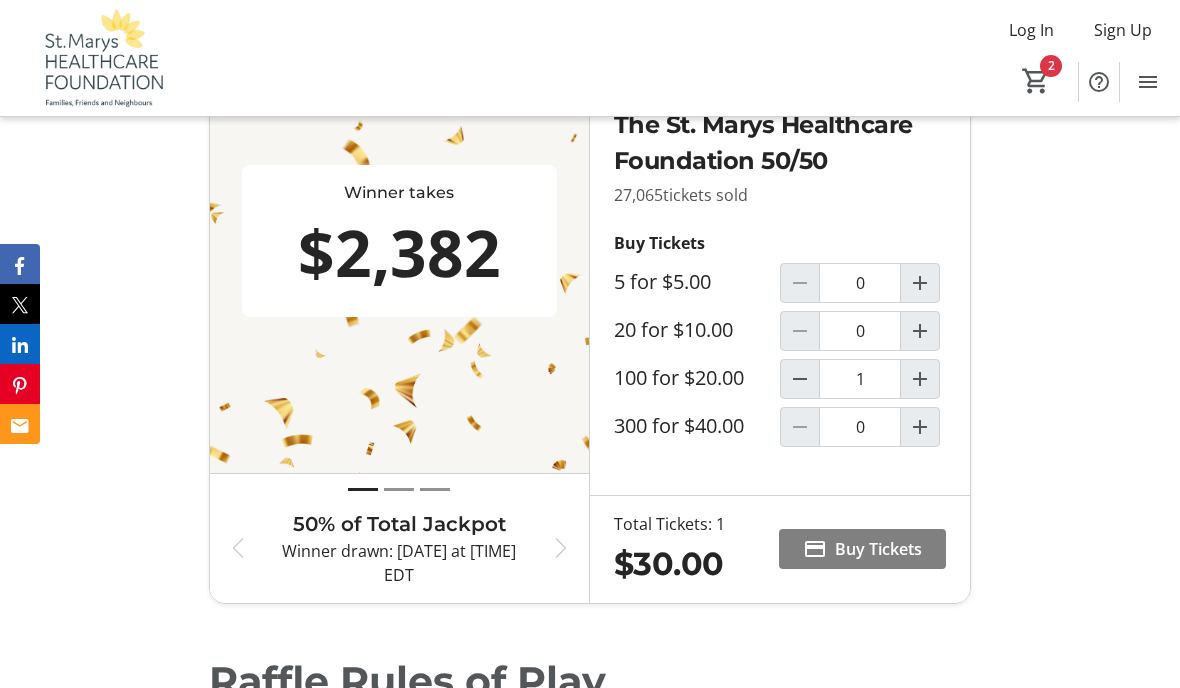 click on "Buy Tickets" at bounding box center (878, 549) 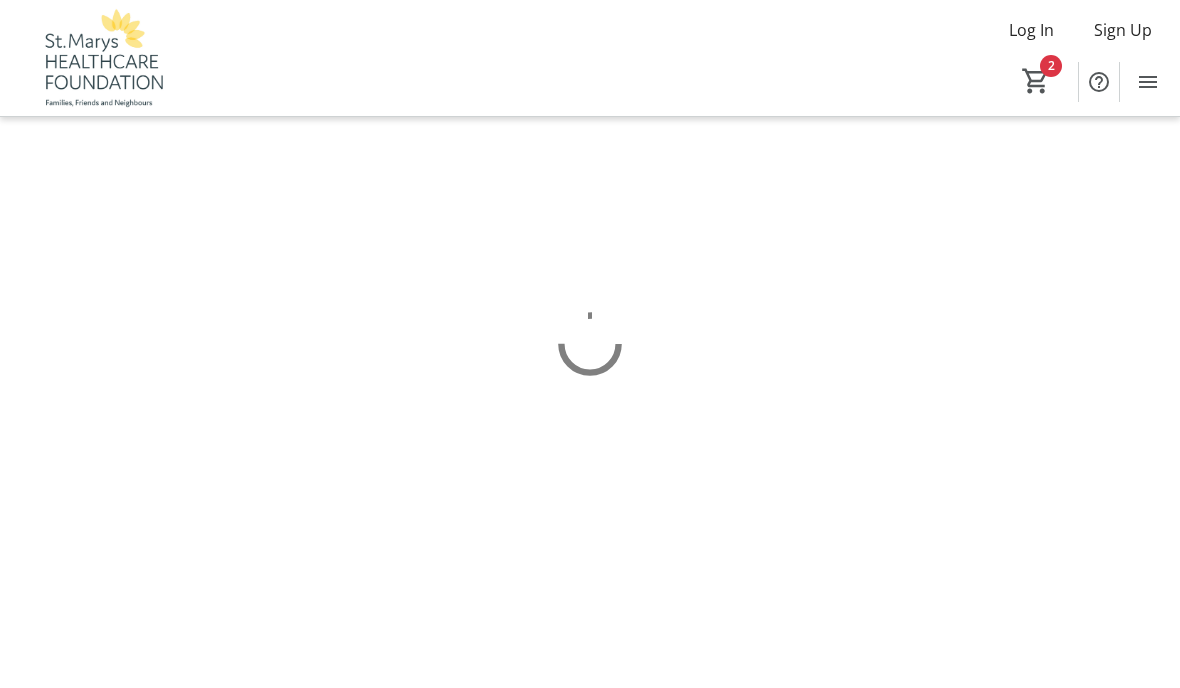 scroll, scrollTop: 84, scrollLeft: 0, axis: vertical 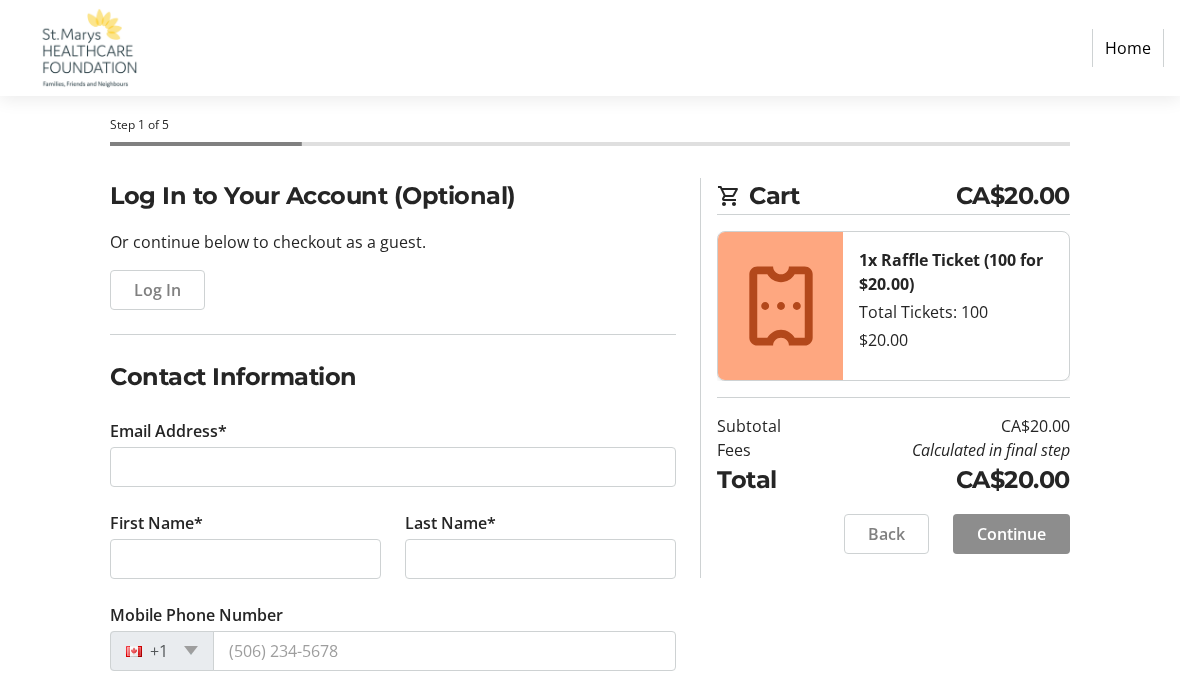 click on "Continue" at bounding box center (1011, 534) 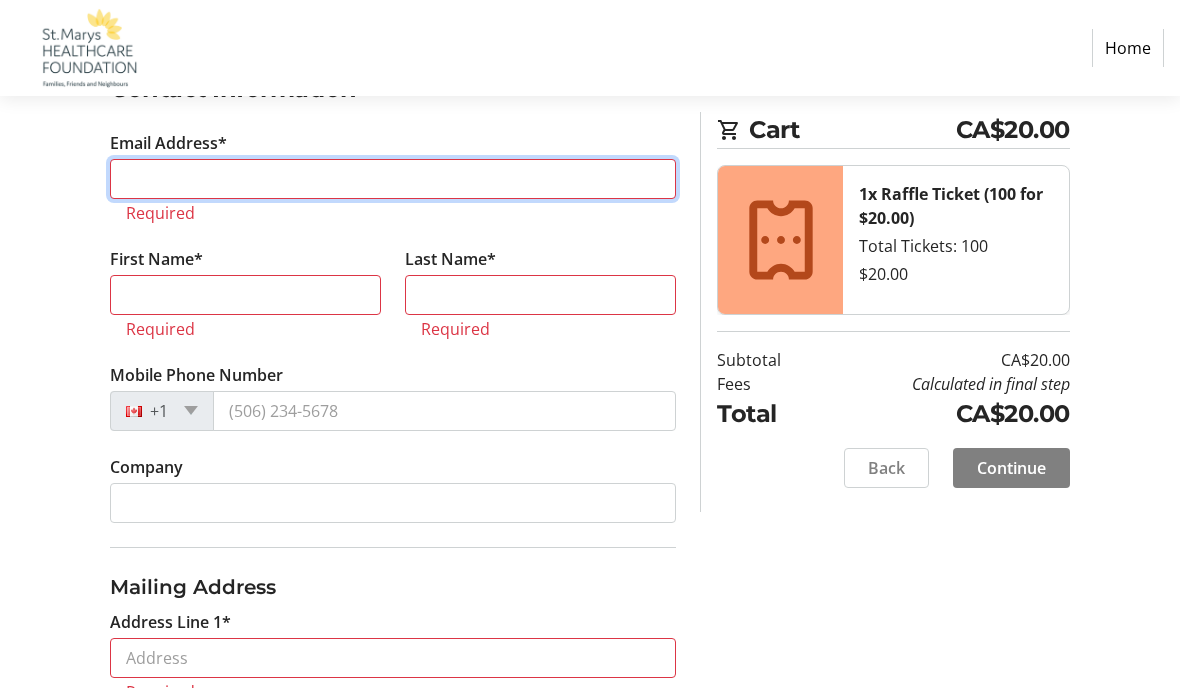 scroll, scrollTop: 372, scrollLeft: 0, axis: vertical 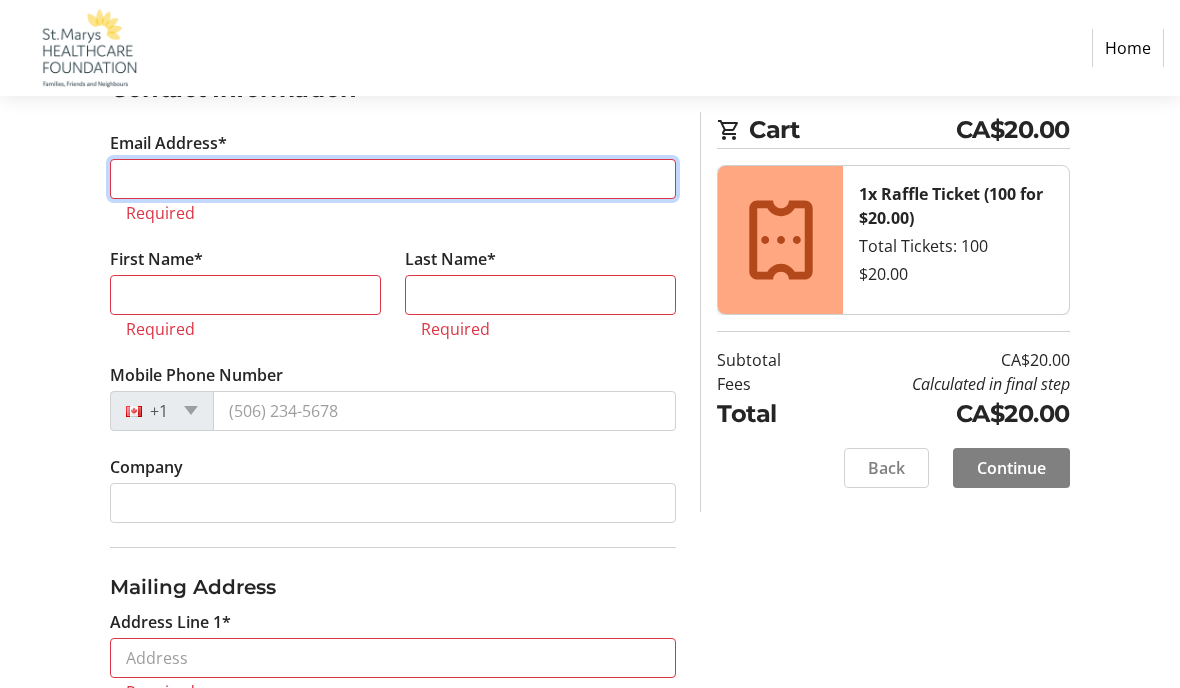 click on "Email Address*" at bounding box center [393, 179] 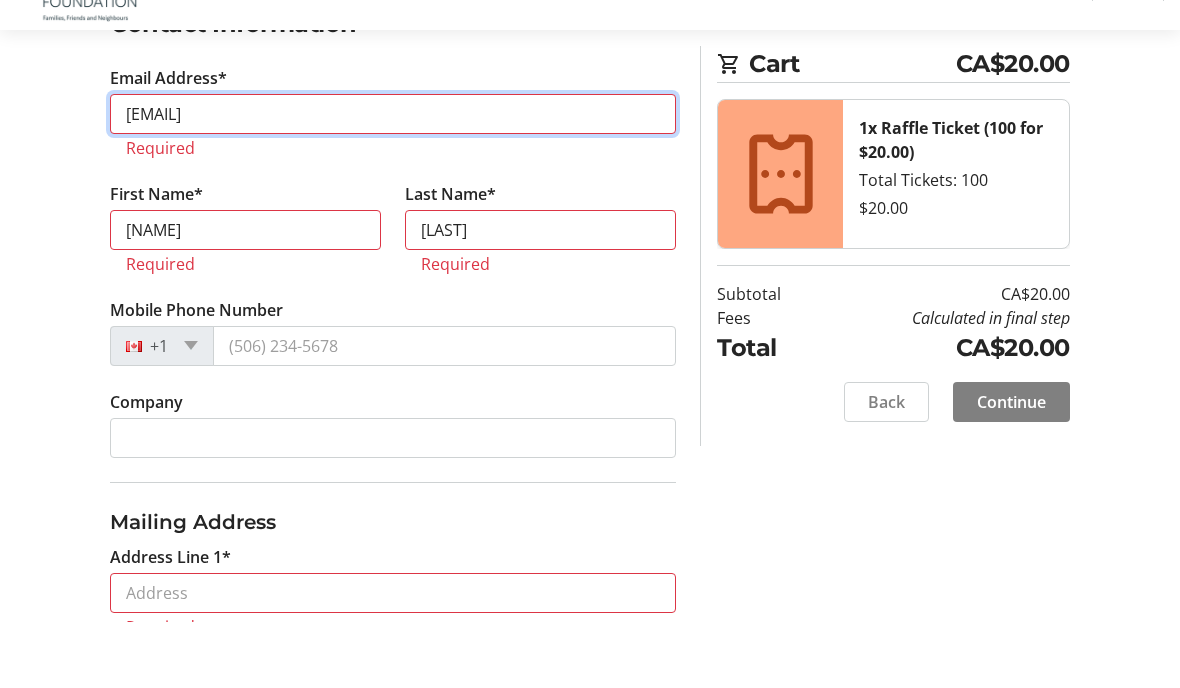 scroll, scrollTop: 438, scrollLeft: 0, axis: vertical 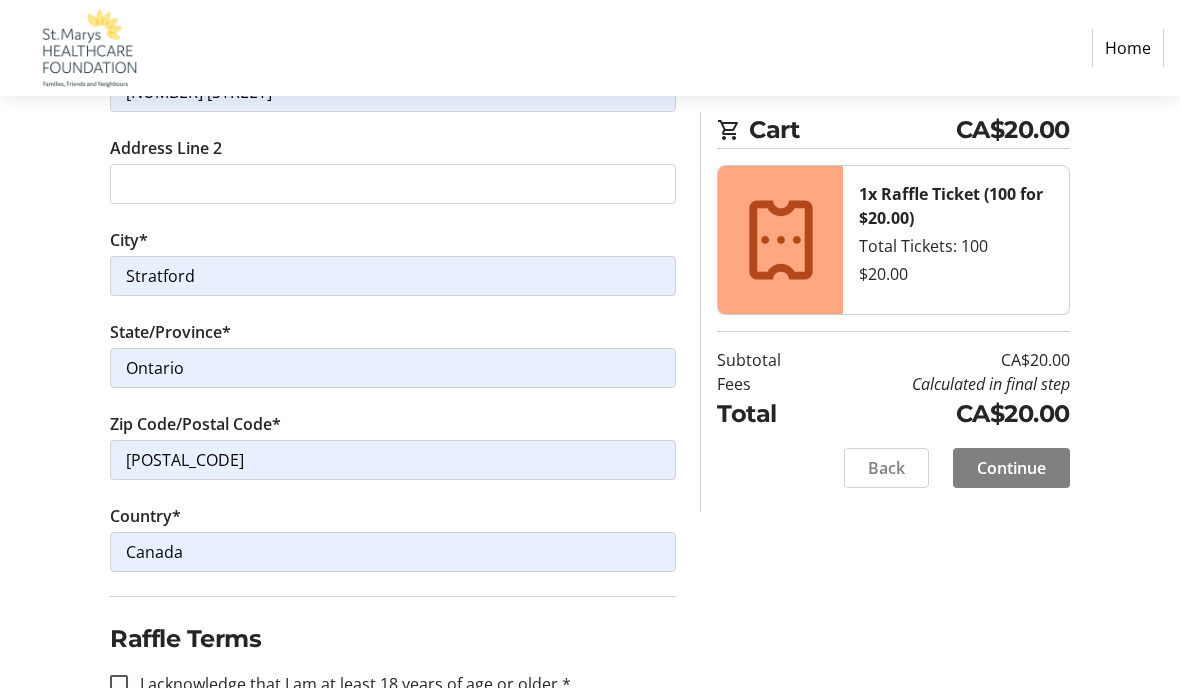 click at bounding box center [119, 684] 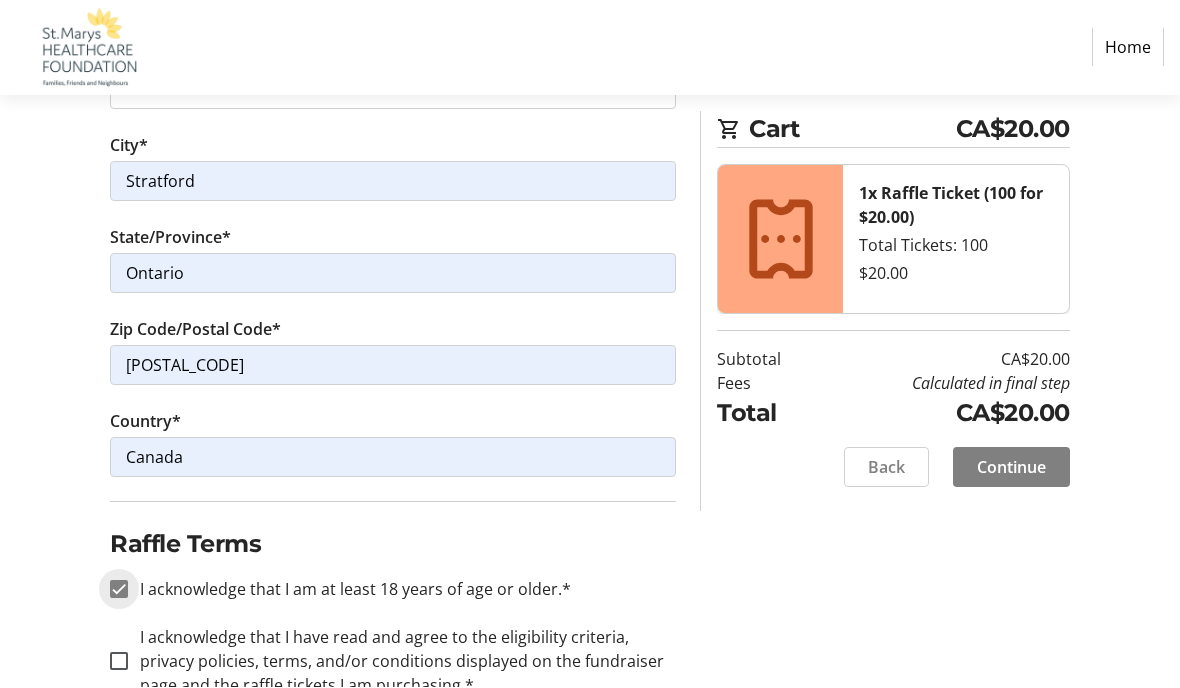 scroll, scrollTop: 979, scrollLeft: 0, axis: vertical 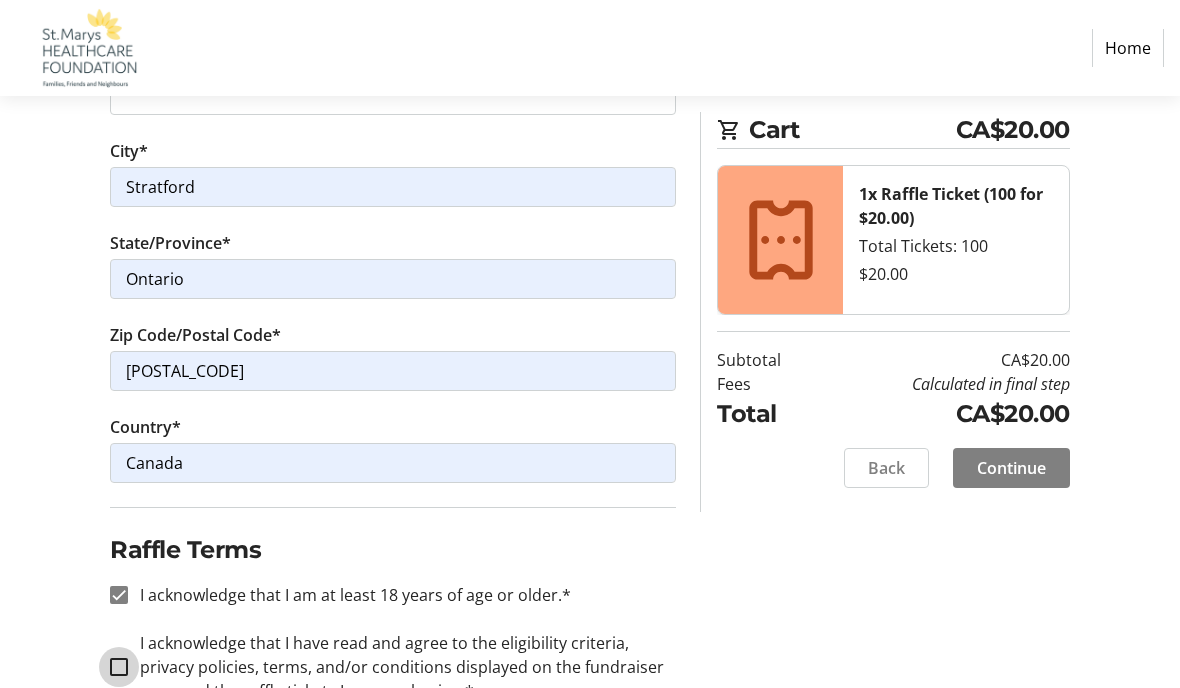 click on "I acknowledge that I have read and agree to the eligibility criteria, privacy policies, terms,
and/or conditions displayed on the fundraiser page and the raffle tickets I am purchasing.*" at bounding box center [119, 667] 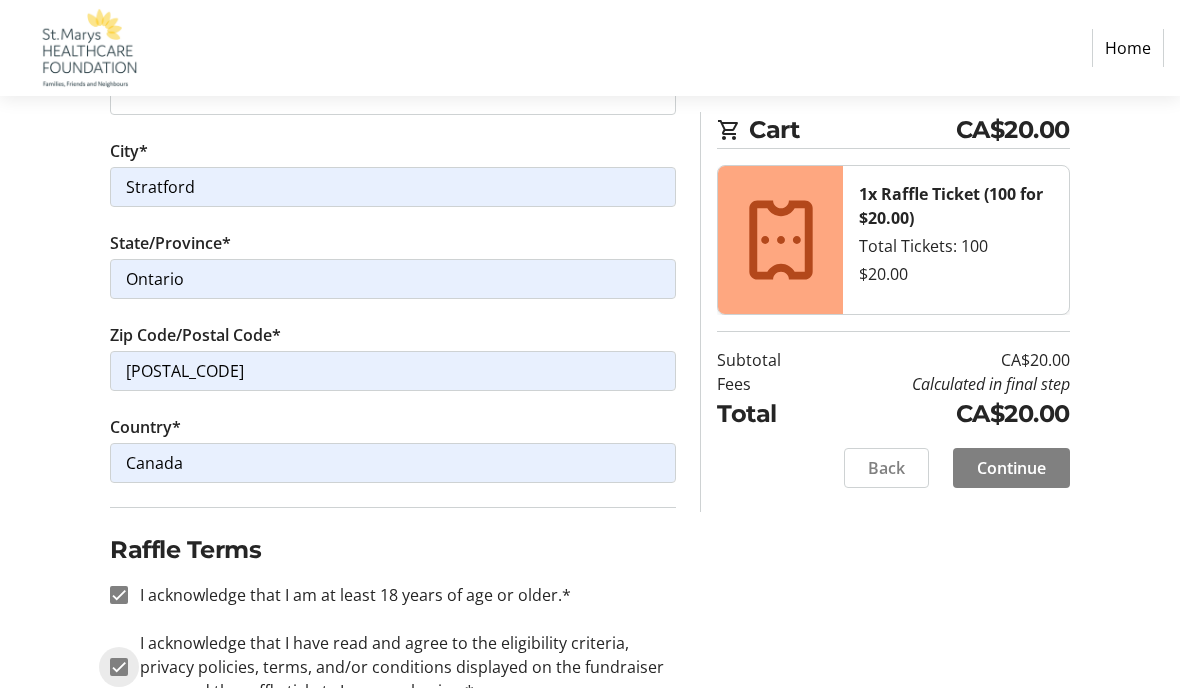 checkbox on "true" 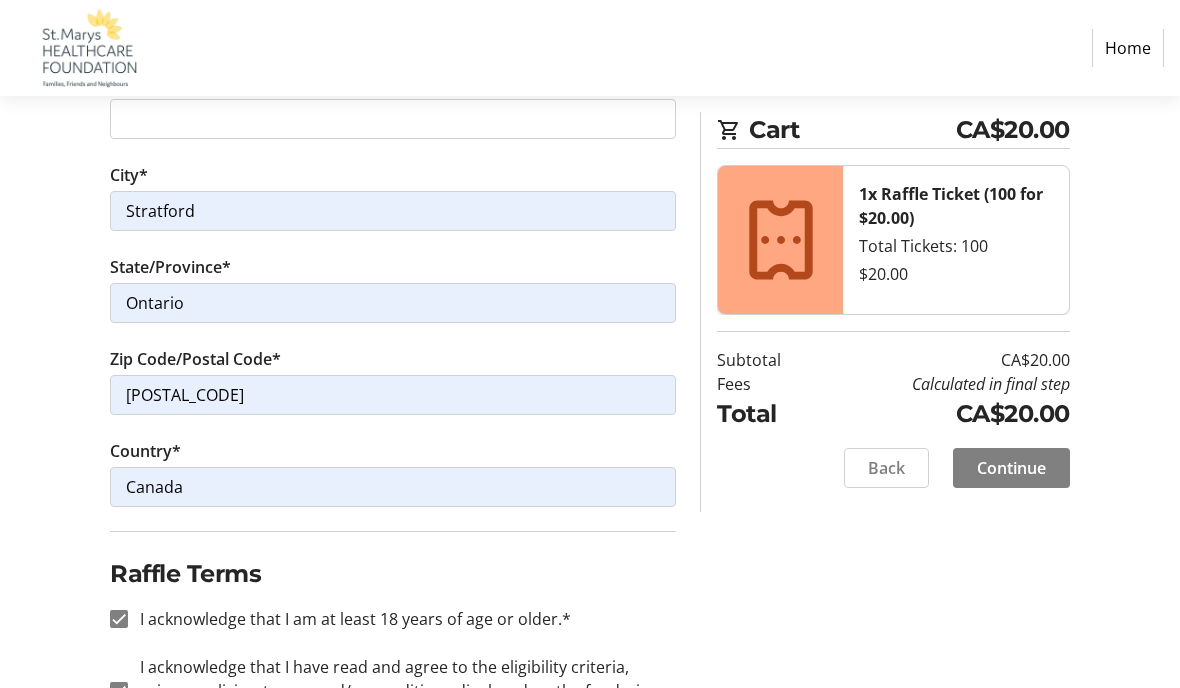 click on "Continue" at bounding box center (1011, 468) 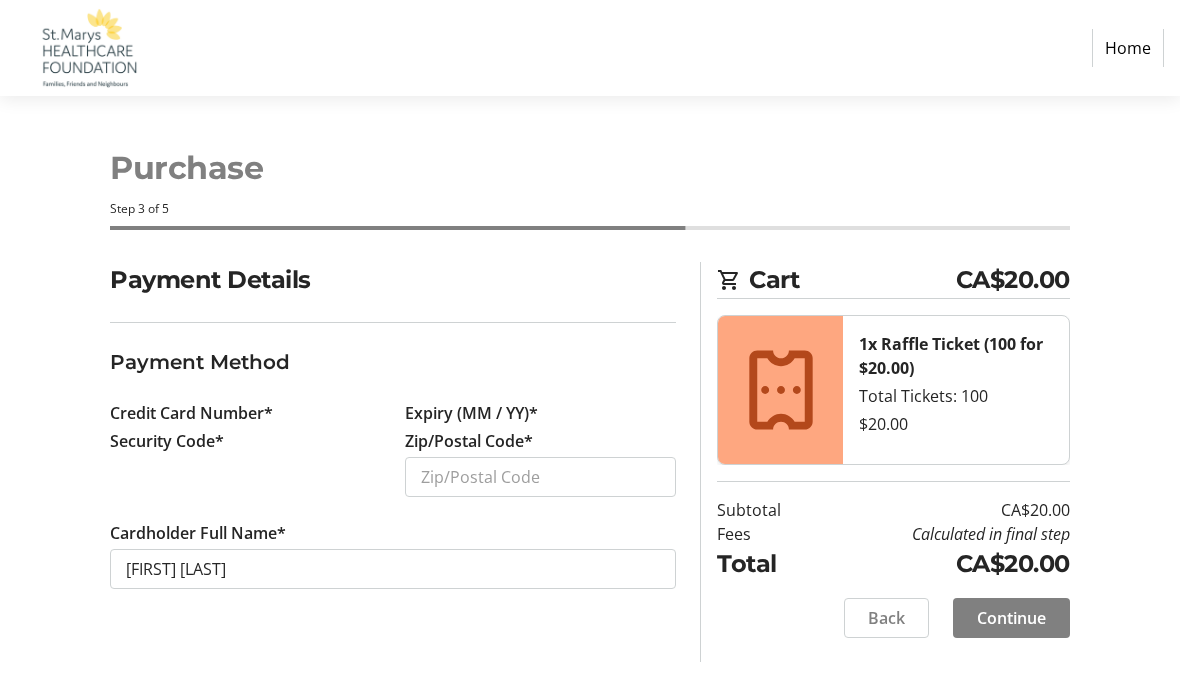scroll, scrollTop: 84, scrollLeft: 0, axis: vertical 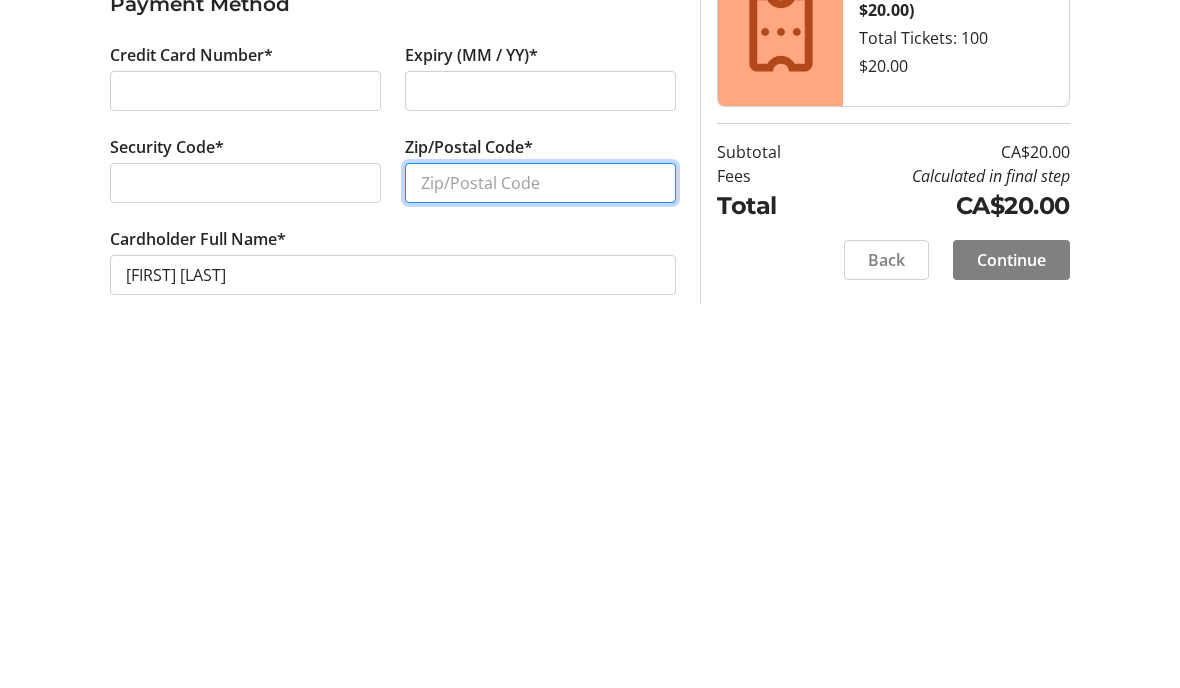 click on "Zip/Postal Code*" at bounding box center (540, 528) 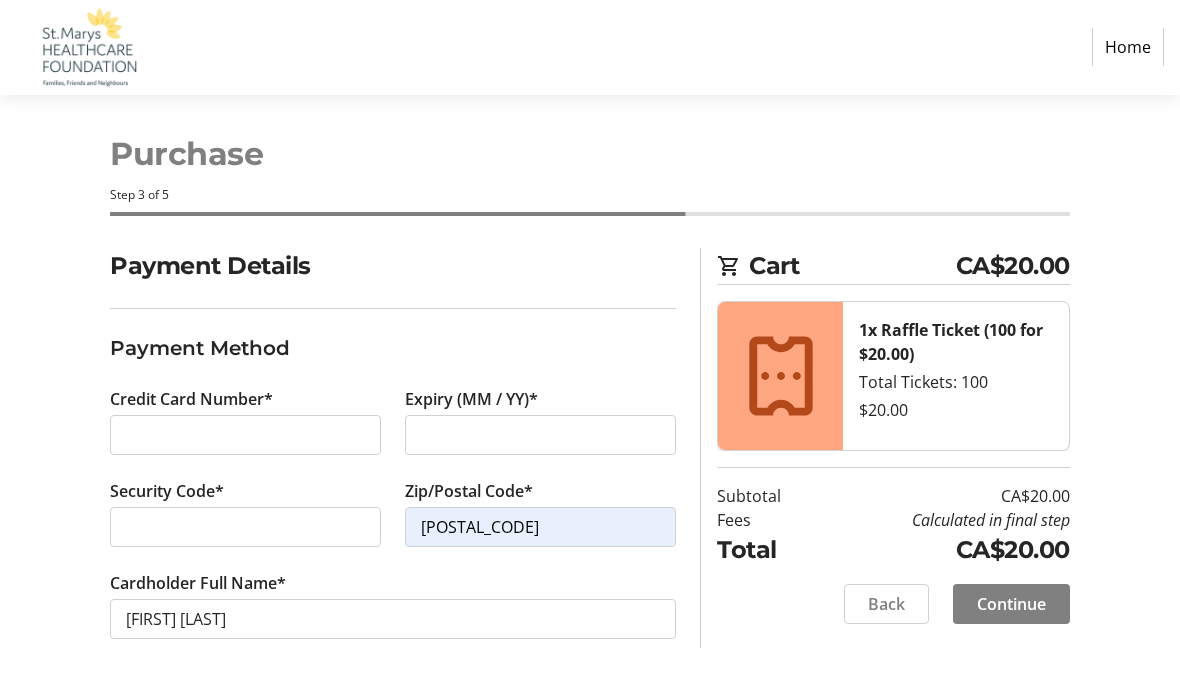 click on "Continue" at bounding box center [1011, 605] 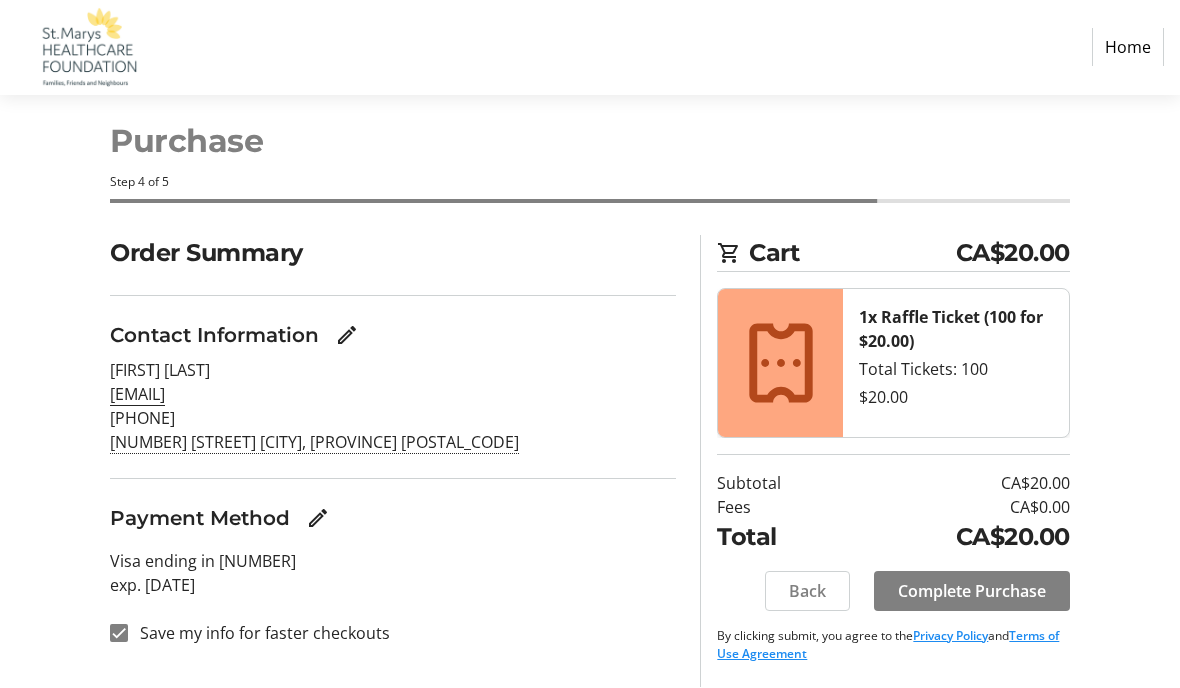 click on "Complete Purchase" at bounding box center (972, 592) 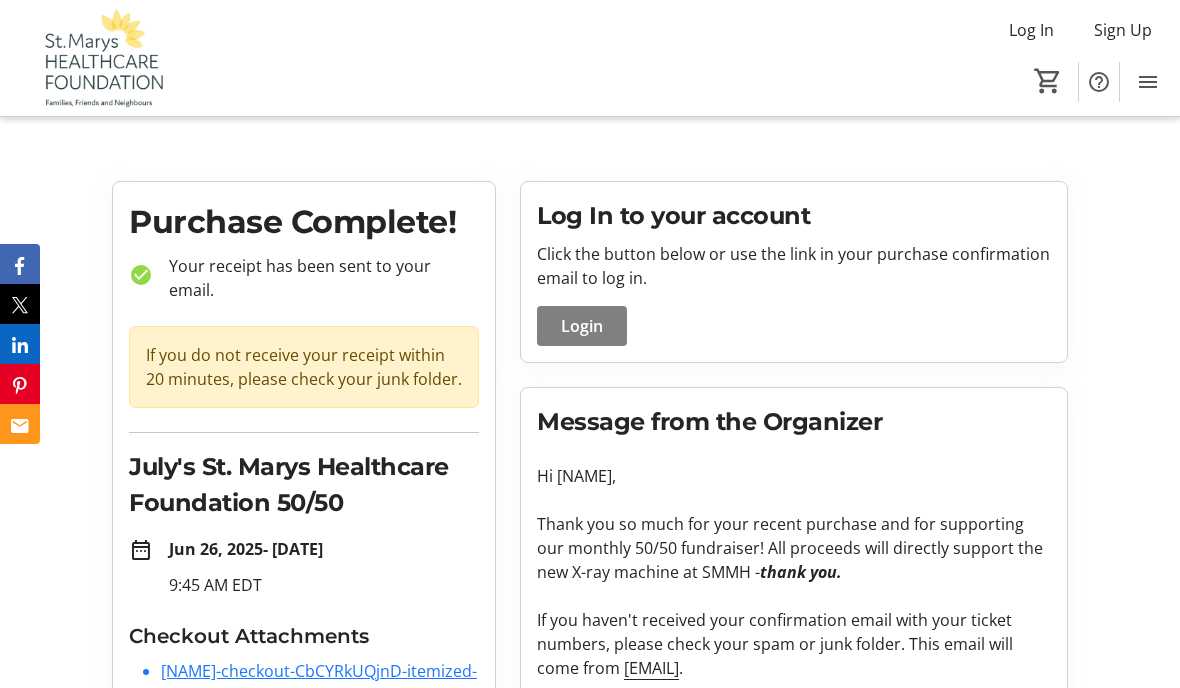 scroll, scrollTop: 0, scrollLeft: 0, axis: both 